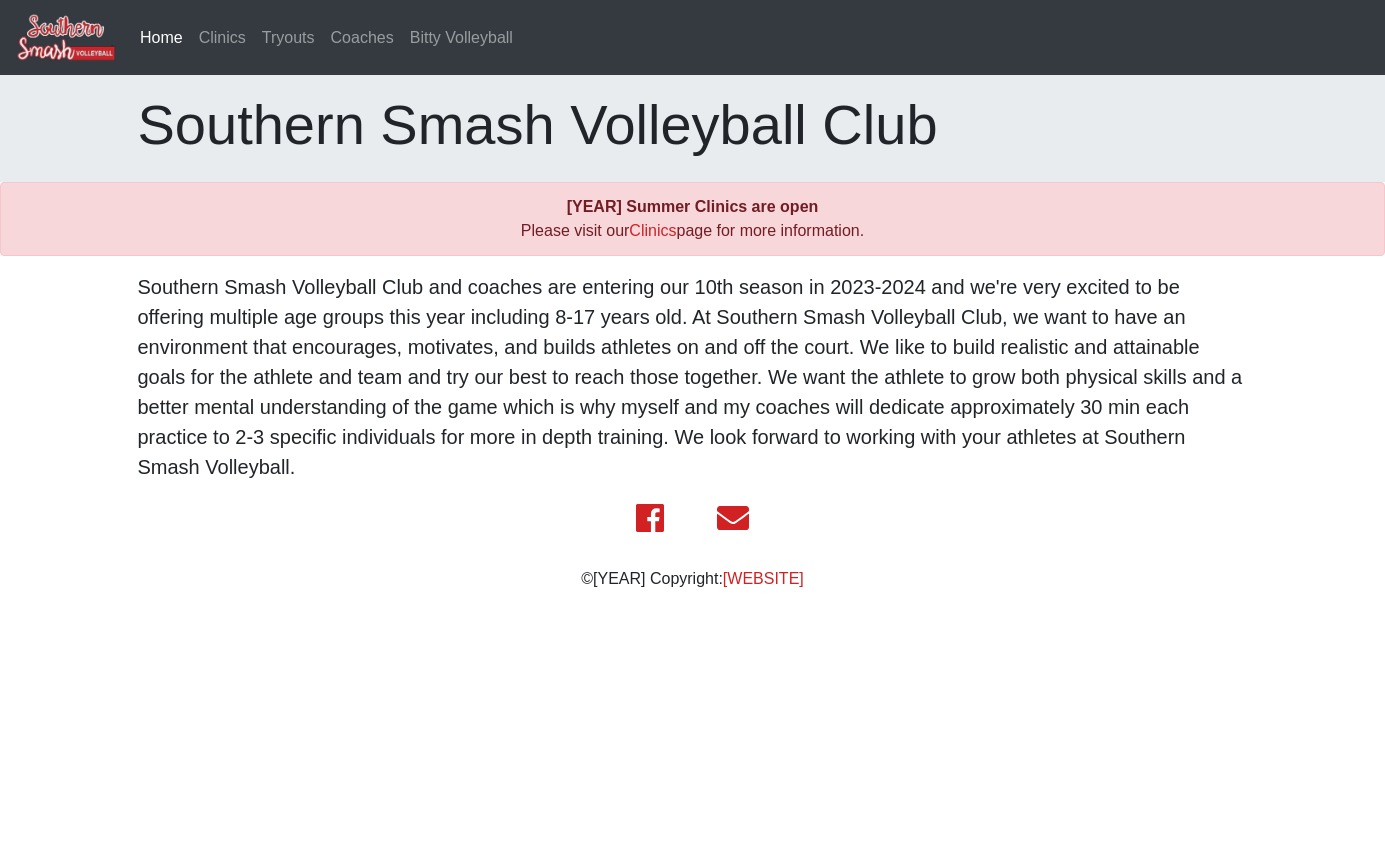scroll, scrollTop: 0, scrollLeft: 0, axis: both 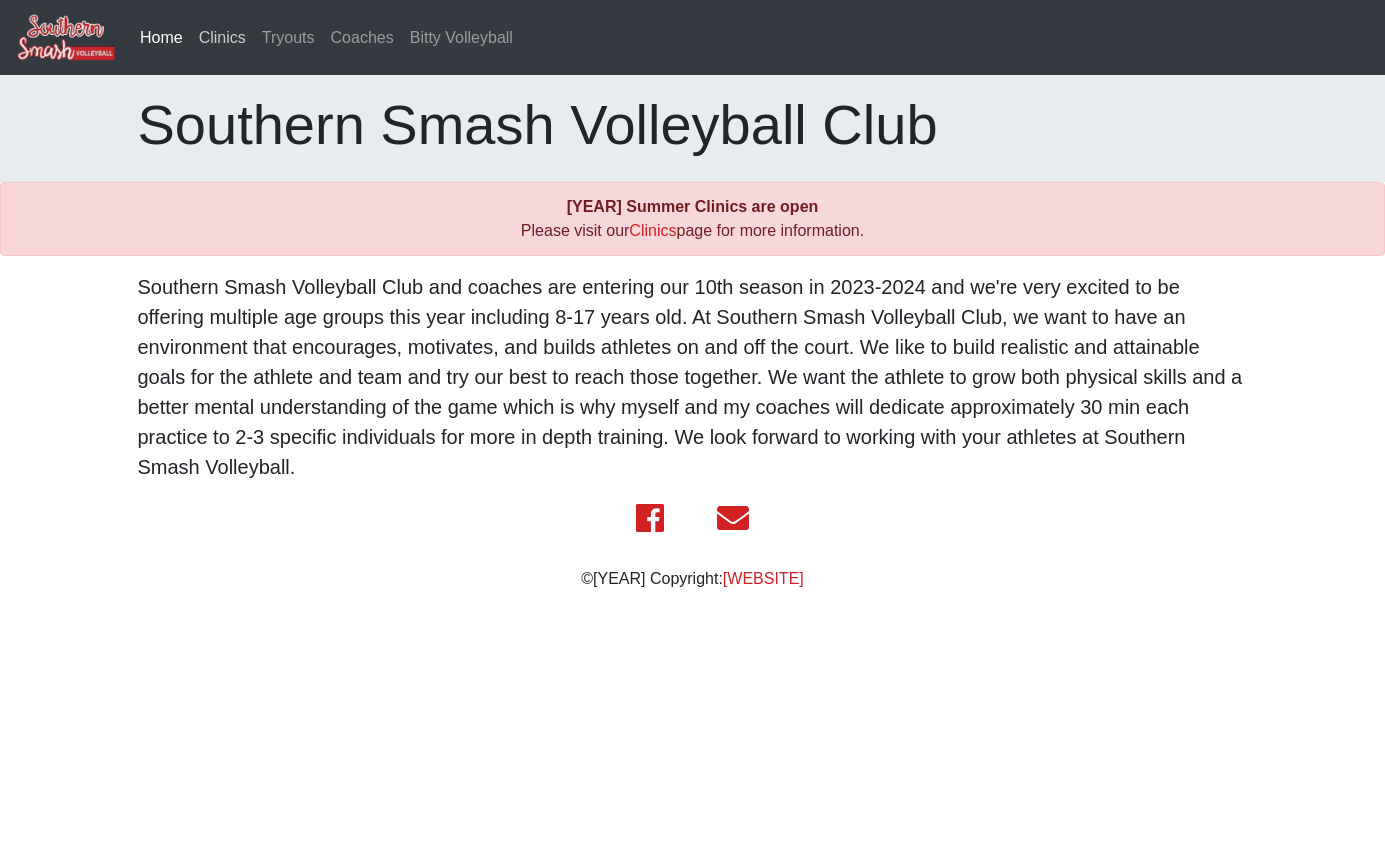 click on "Clinics" at bounding box center [222, 38] 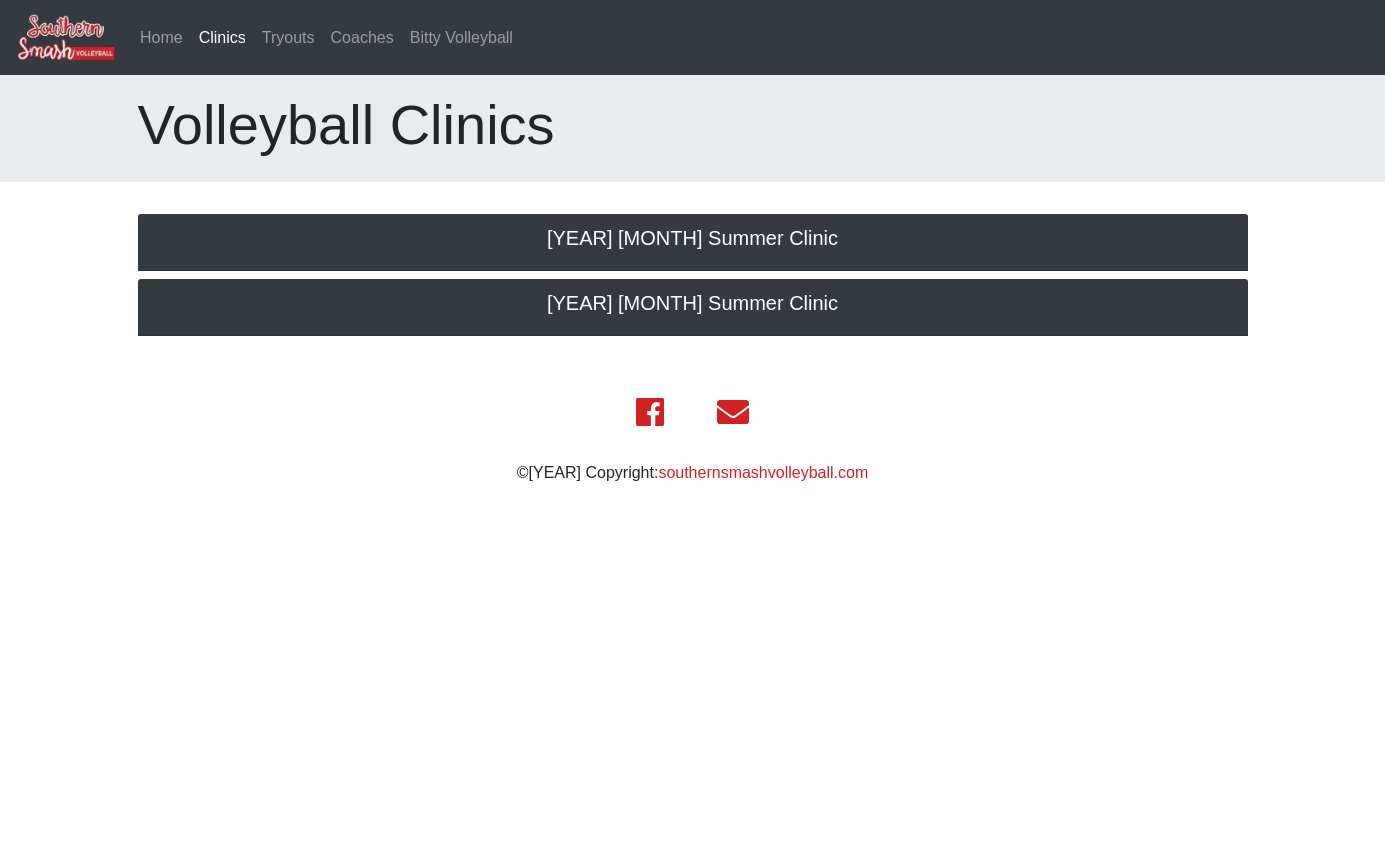 scroll, scrollTop: 0, scrollLeft: 0, axis: both 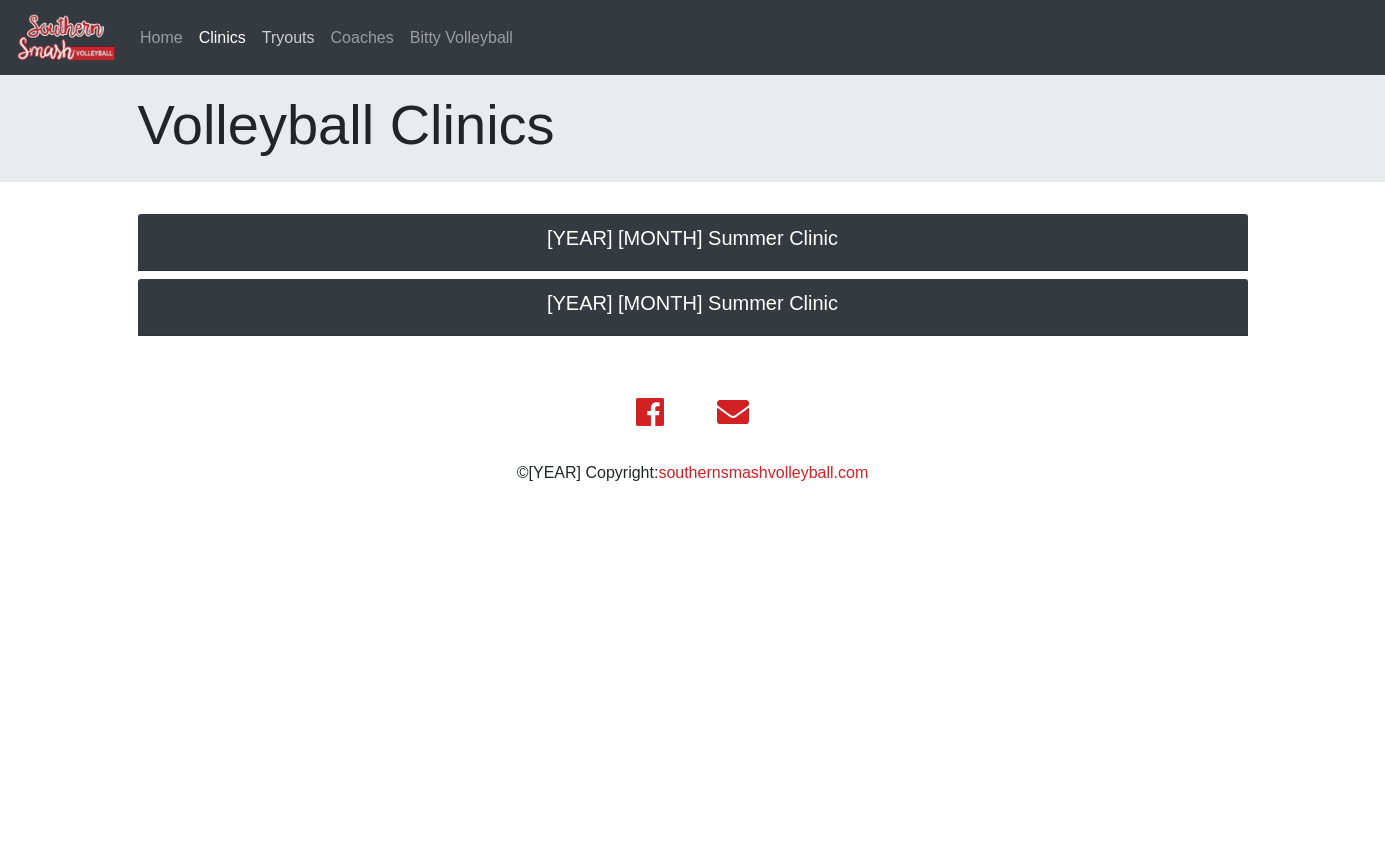 click on "Tryouts" at bounding box center [288, 38] 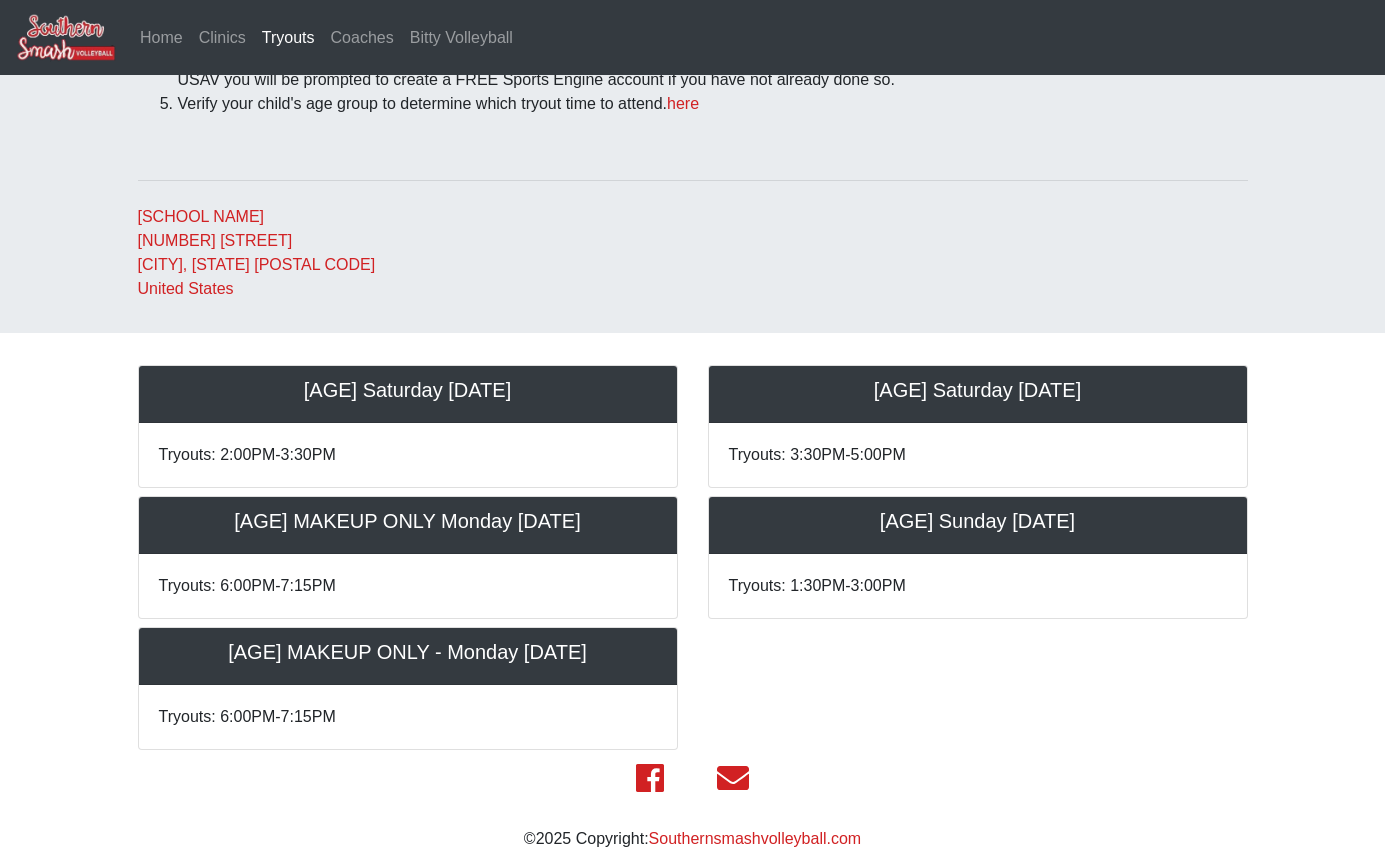 scroll, scrollTop: 0, scrollLeft: 0, axis: both 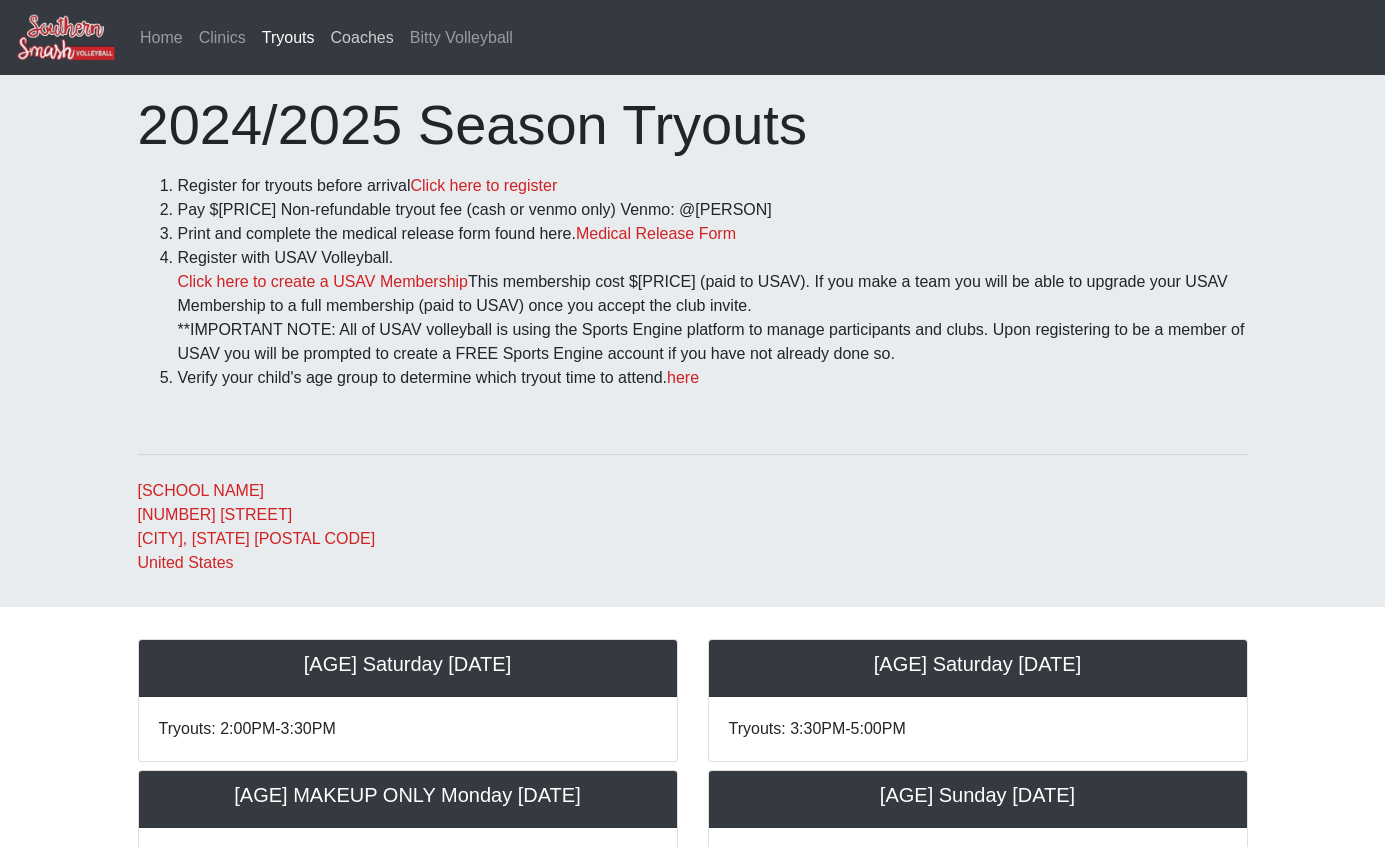 click on "Coaches" at bounding box center [362, 38] 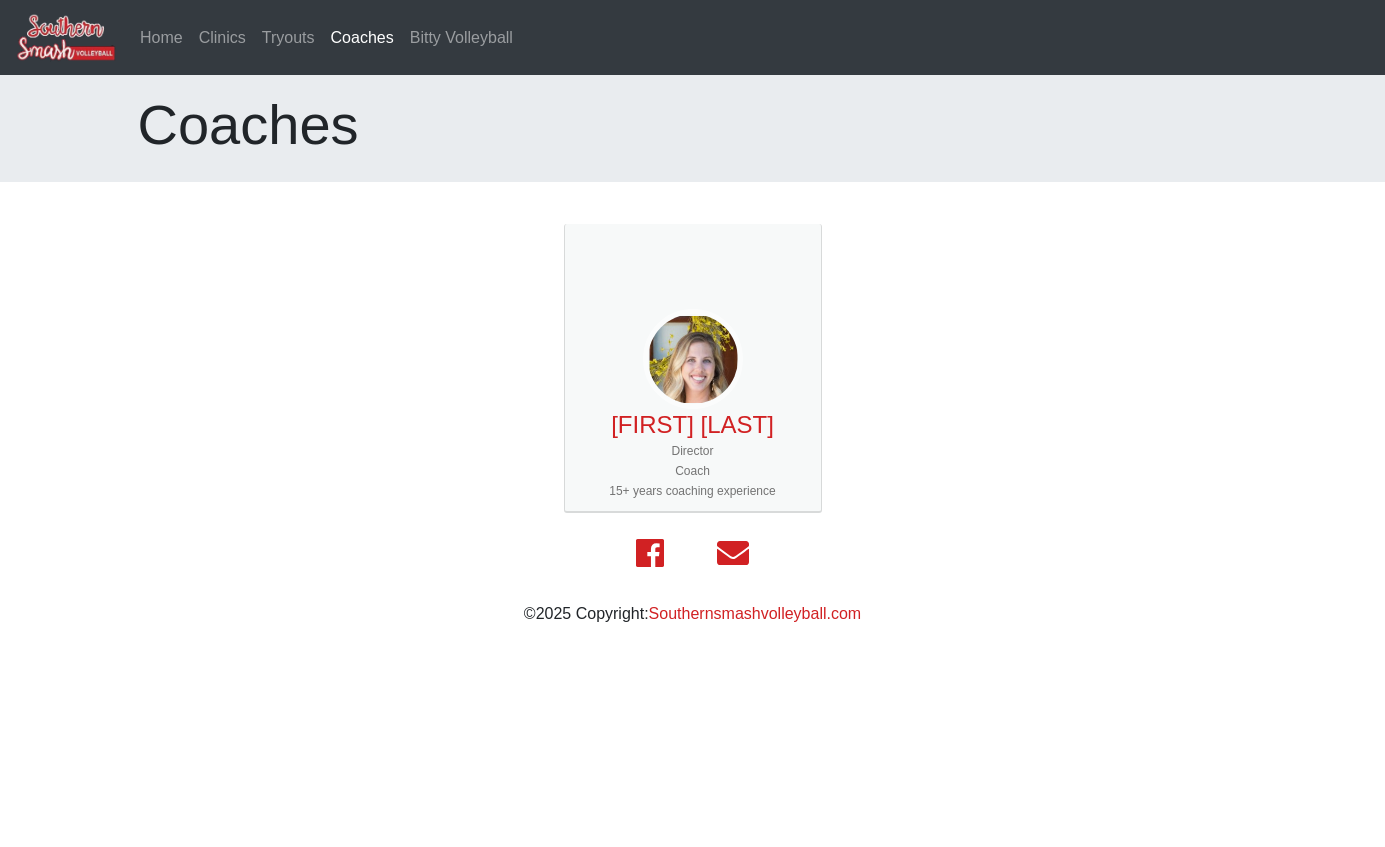 scroll, scrollTop: 0, scrollLeft: 0, axis: both 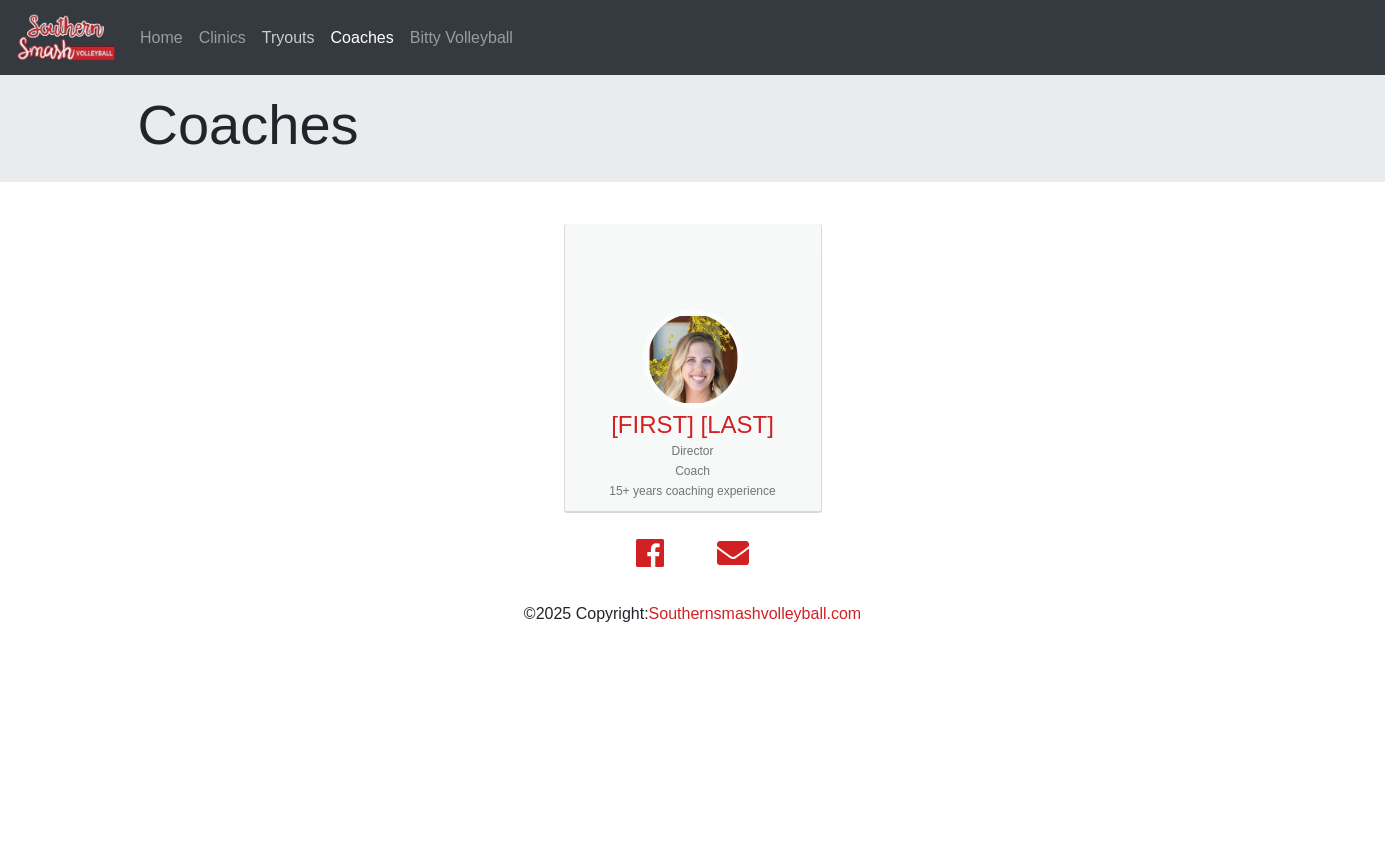 click on "Tryouts" at bounding box center [288, 38] 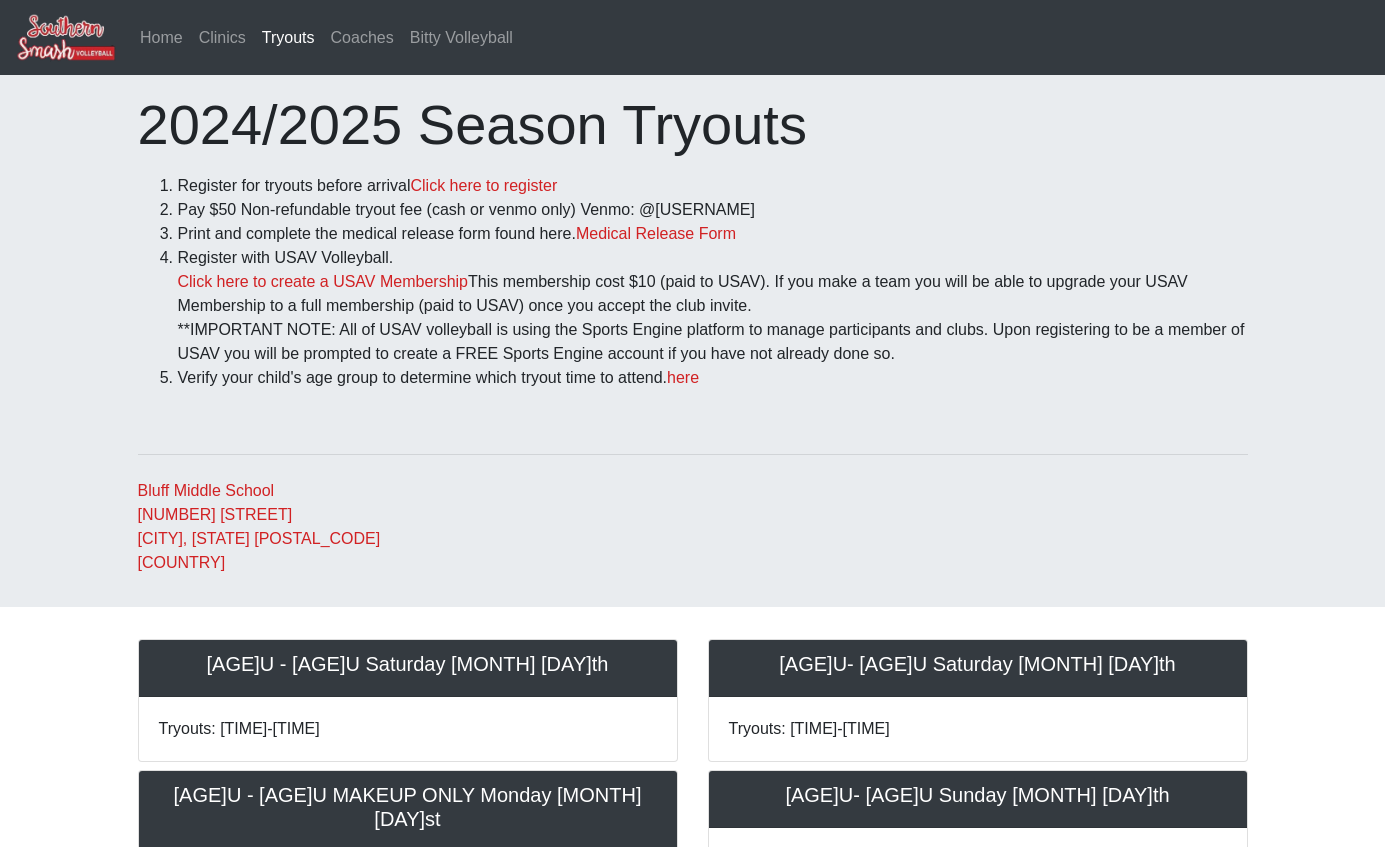 scroll, scrollTop: 0, scrollLeft: 0, axis: both 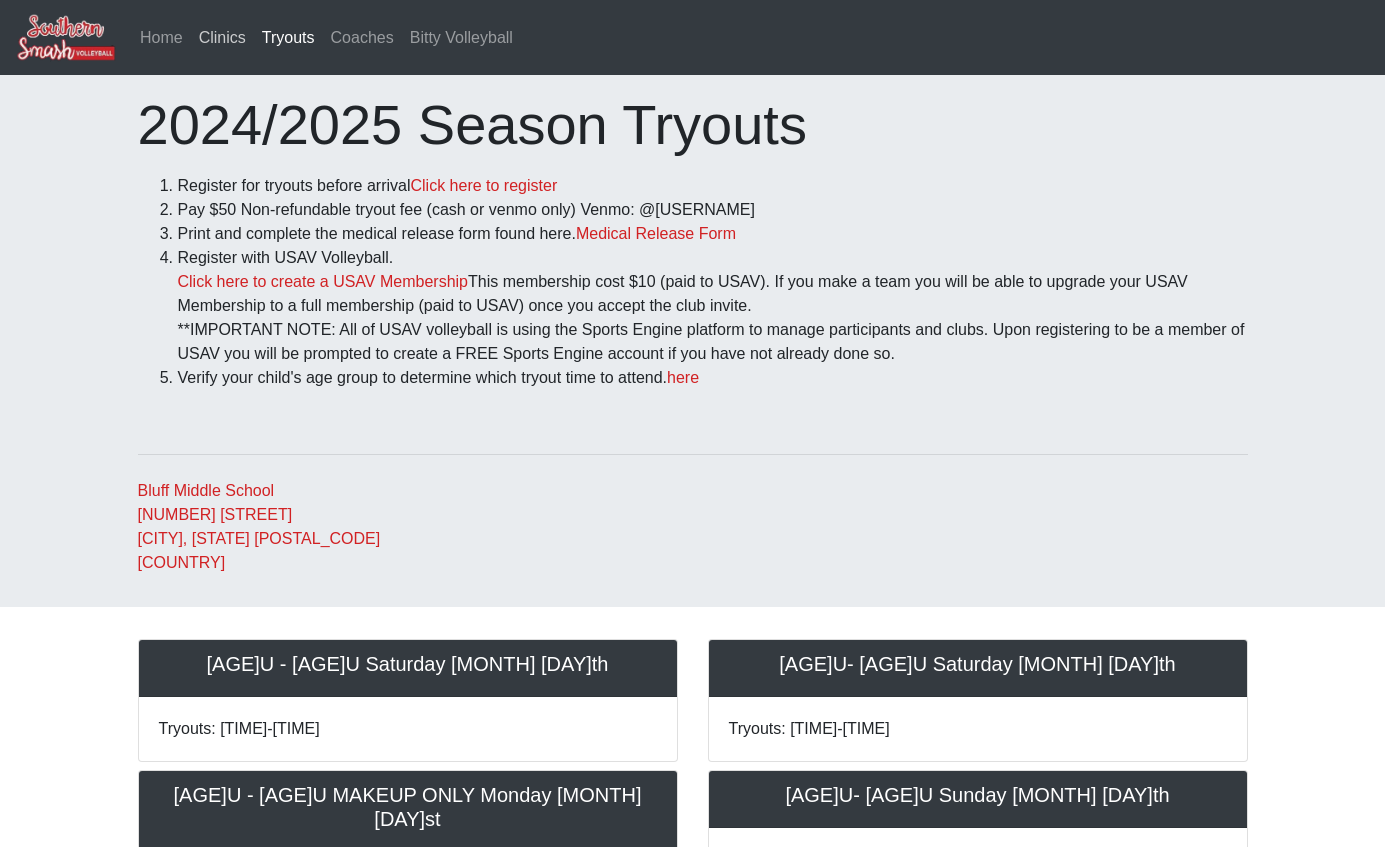 click on "Clinics" at bounding box center (222, 38) 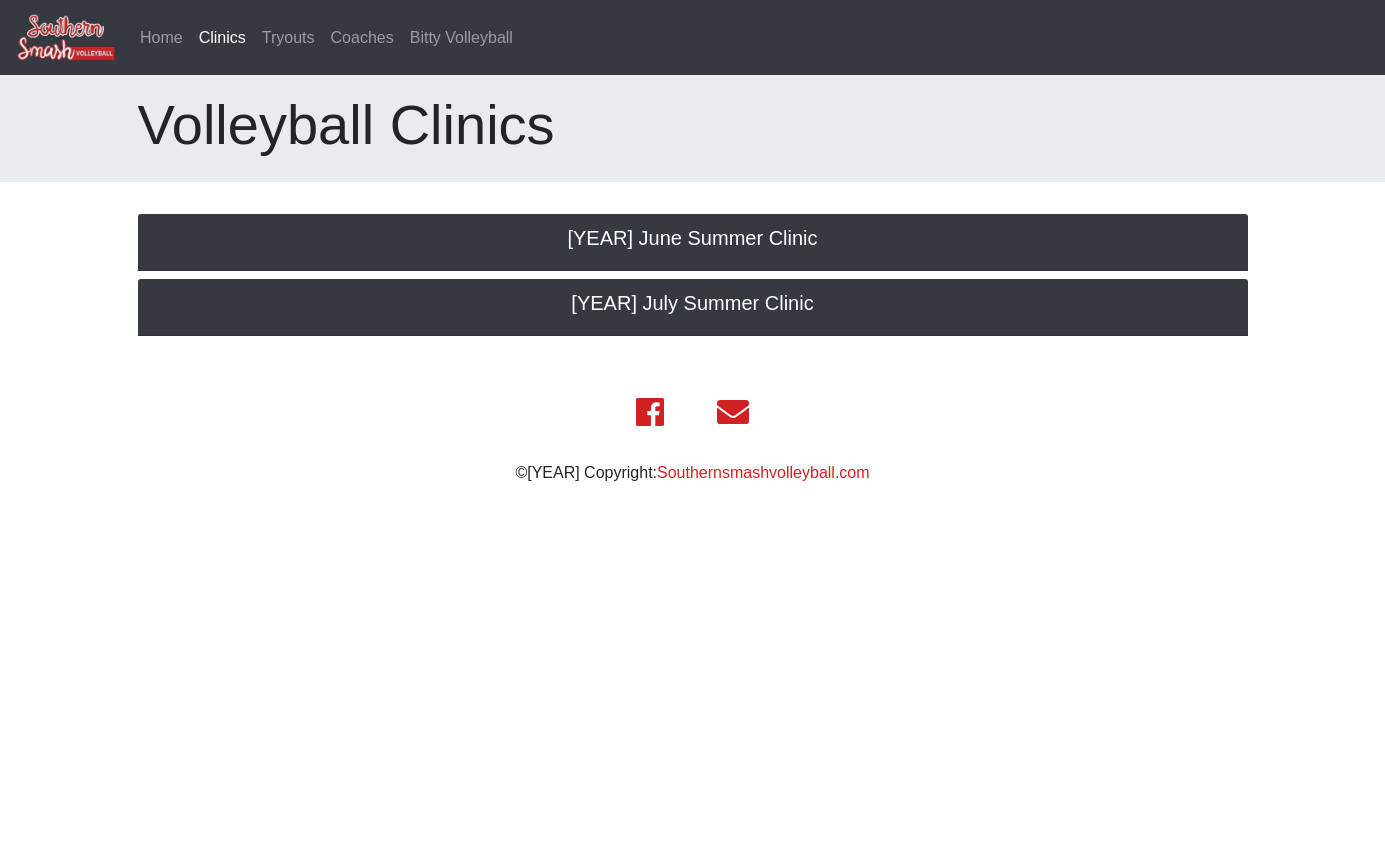 scroll, scrollTop: 0, scrollLeft: 0, axis: both 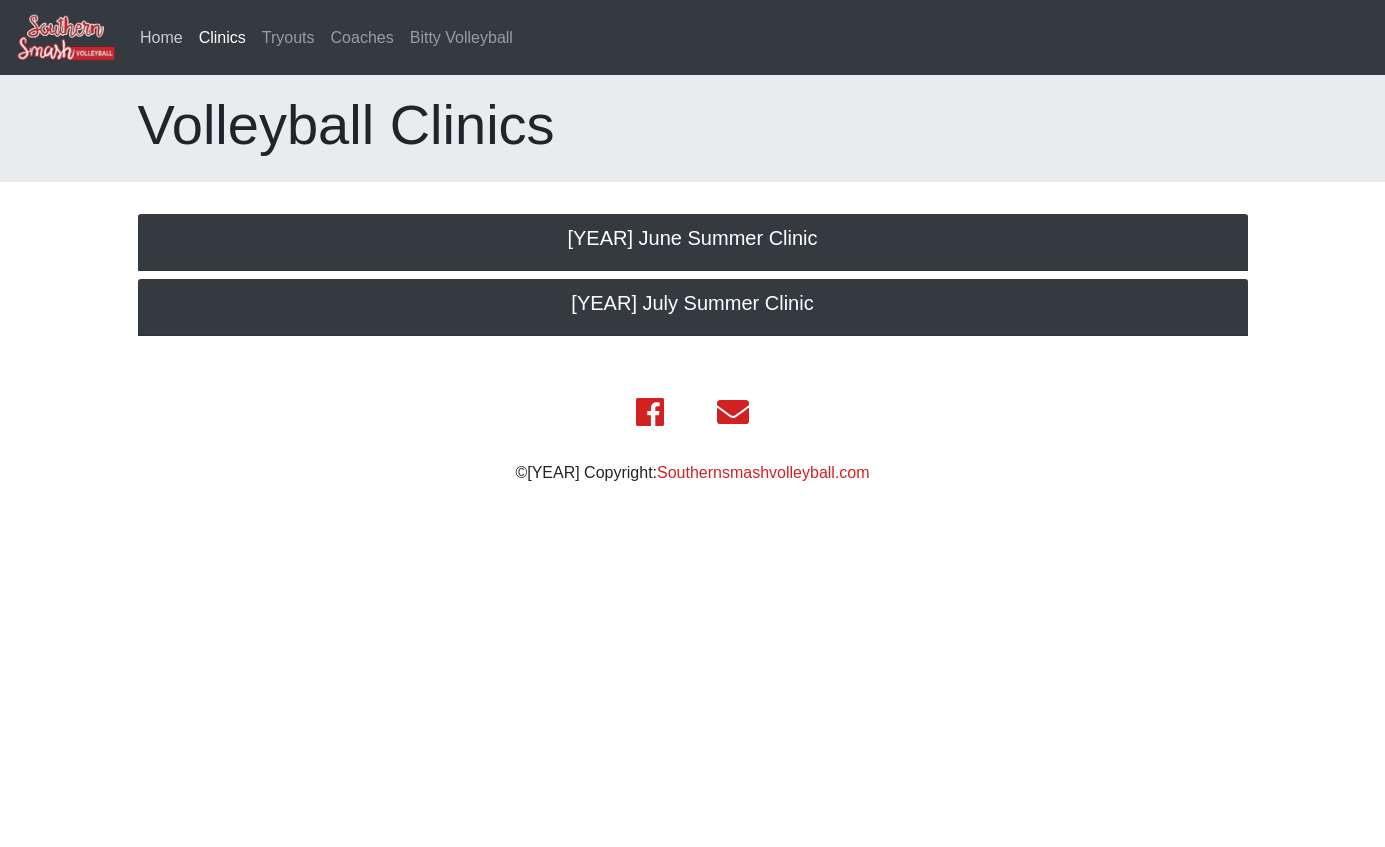 click on "Home" at bounding box center [161, 38] 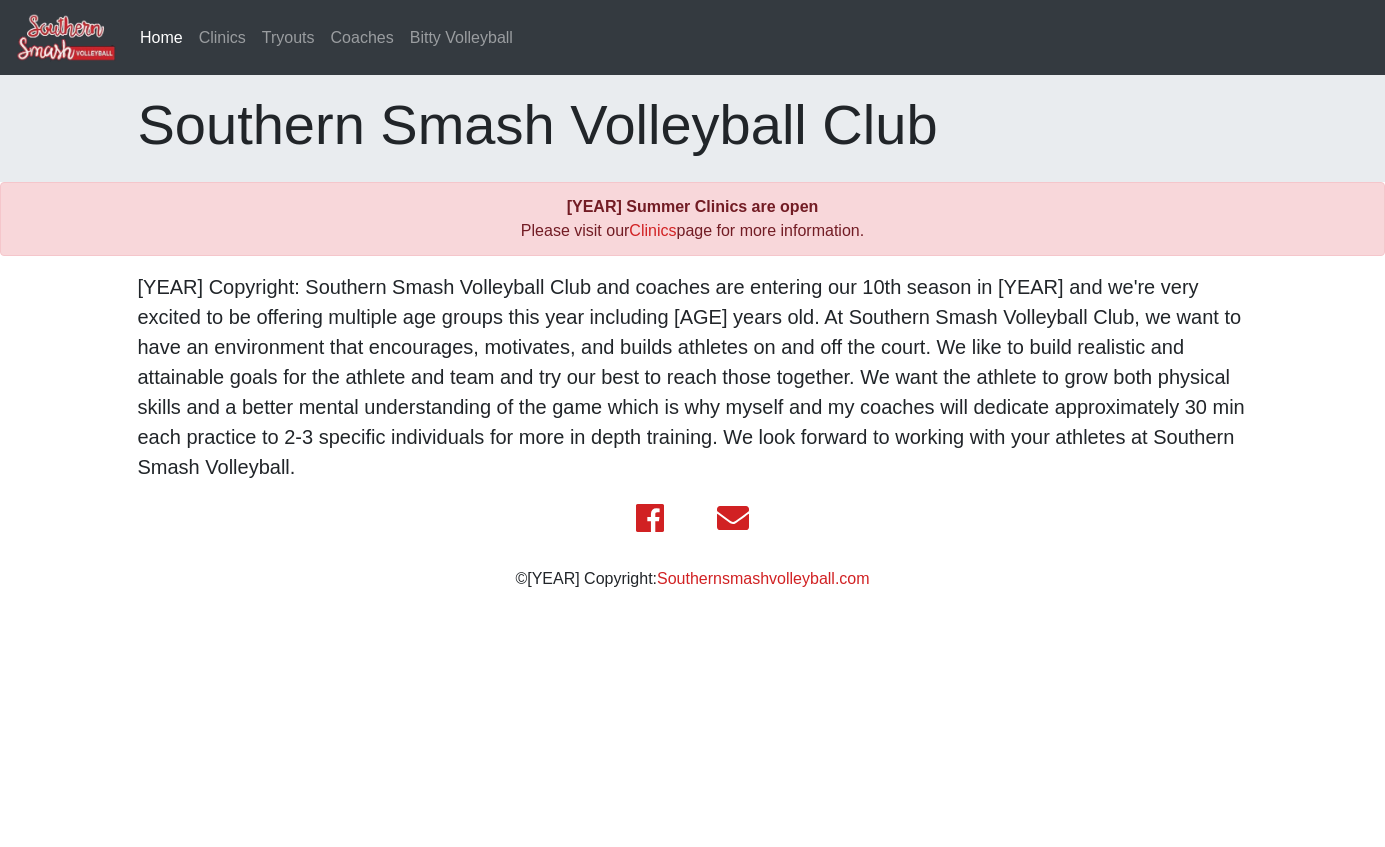 scroll, scrollTop: 0, scrollLeft: 0, axis: both 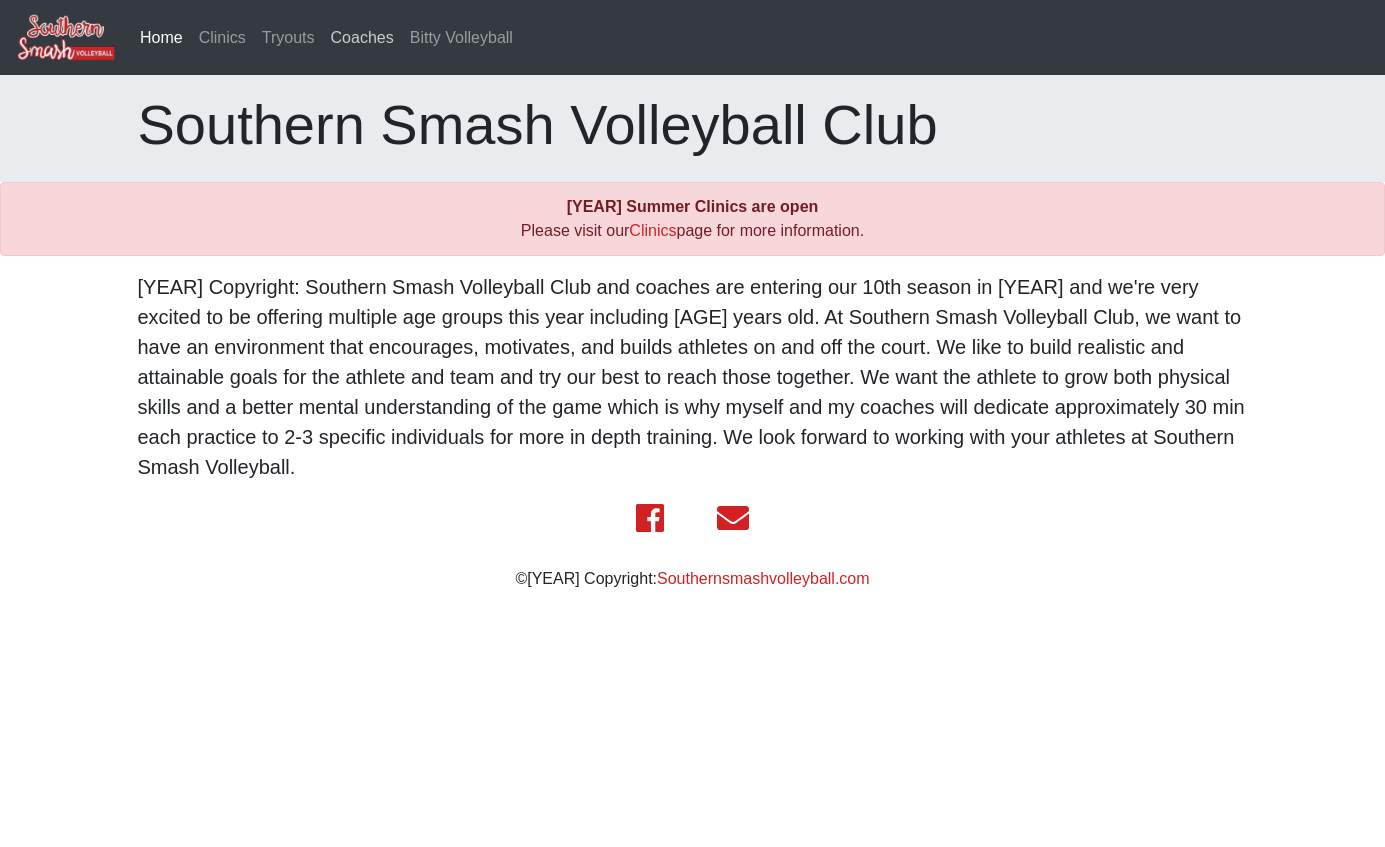 click on "Coaches" at bounding box center (362, 38) 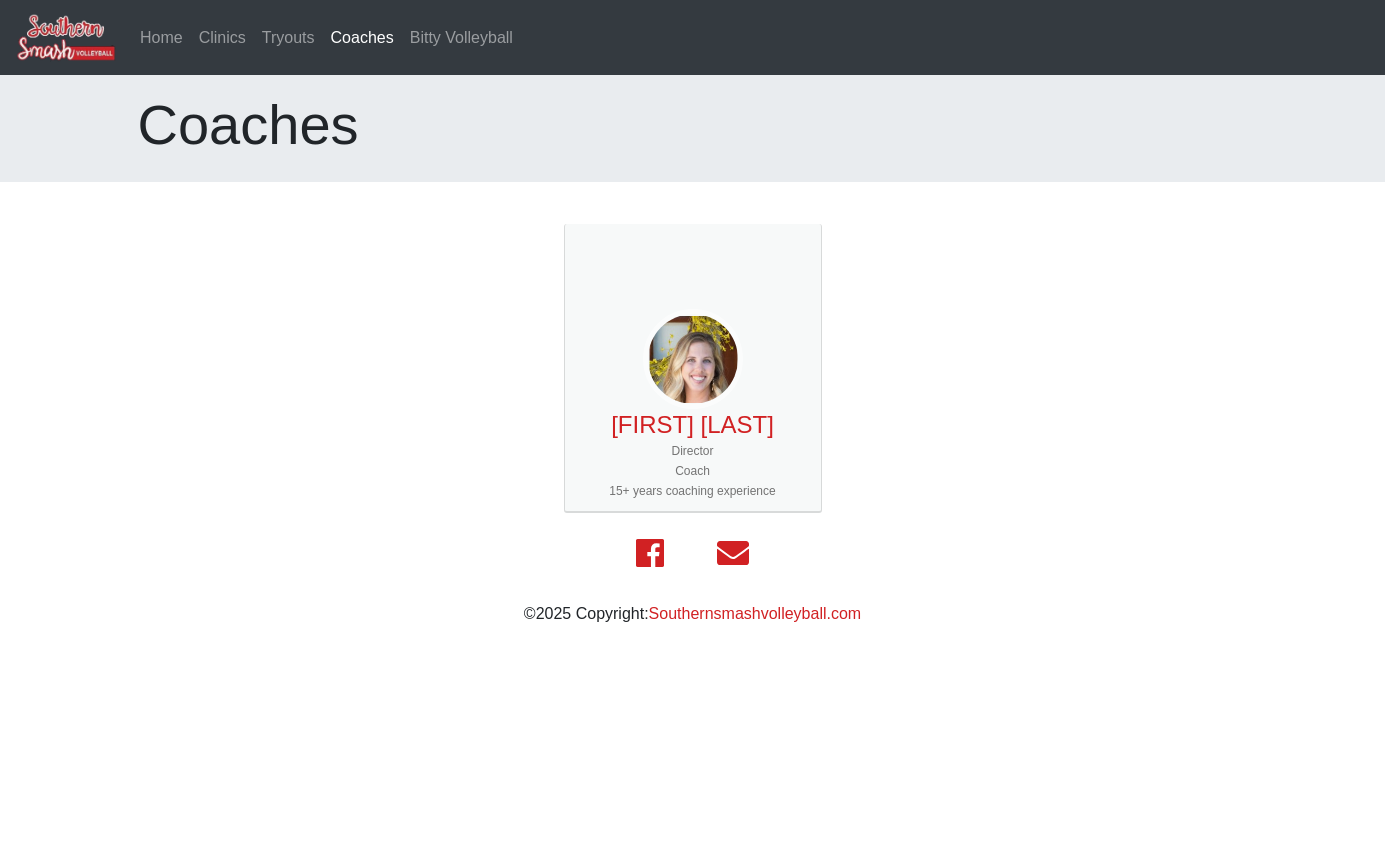 scroll, scrollTop: 0, scrollLeft: 0, axis: both 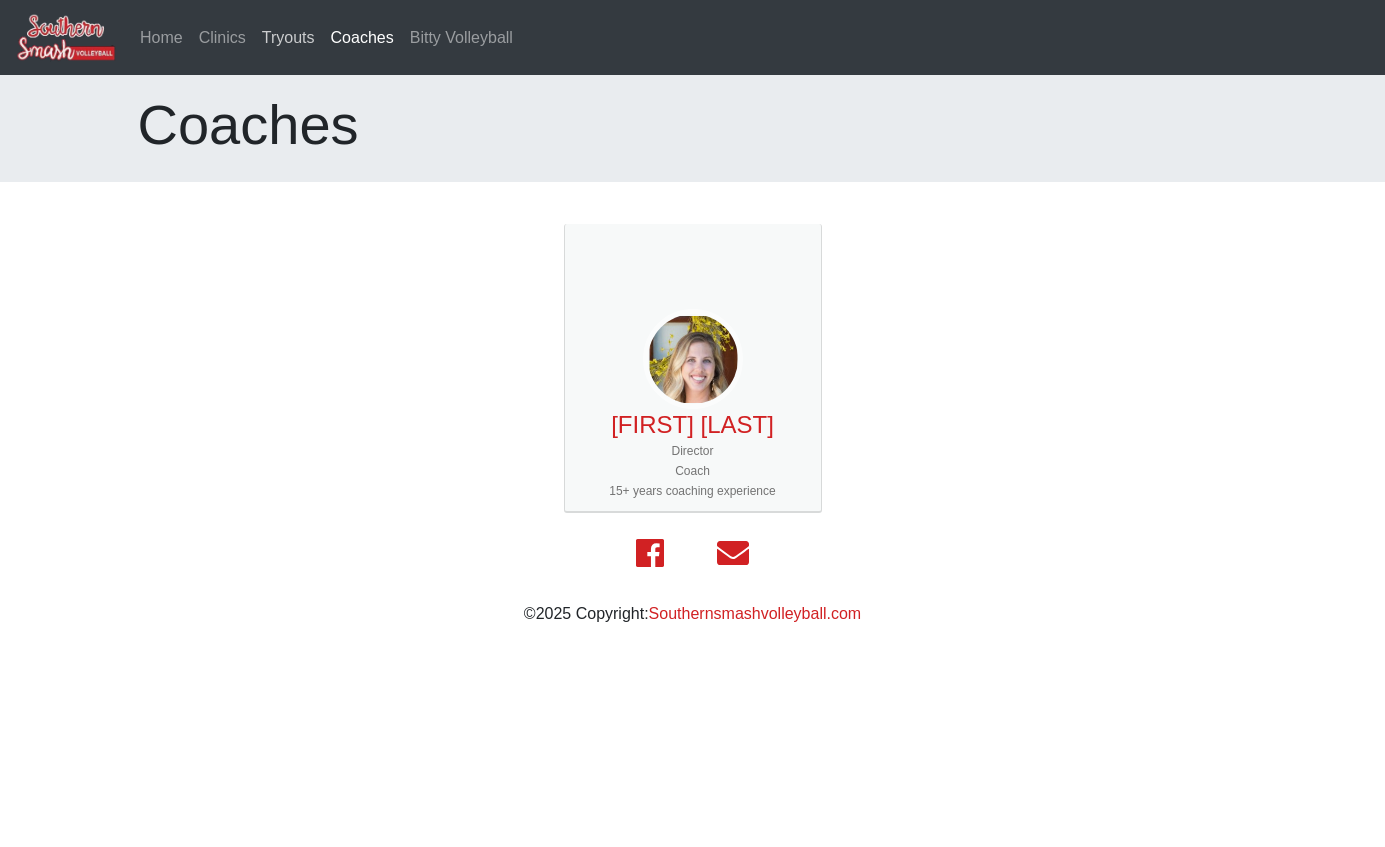 click on "Tryouts" at bounding box center [288, 38] 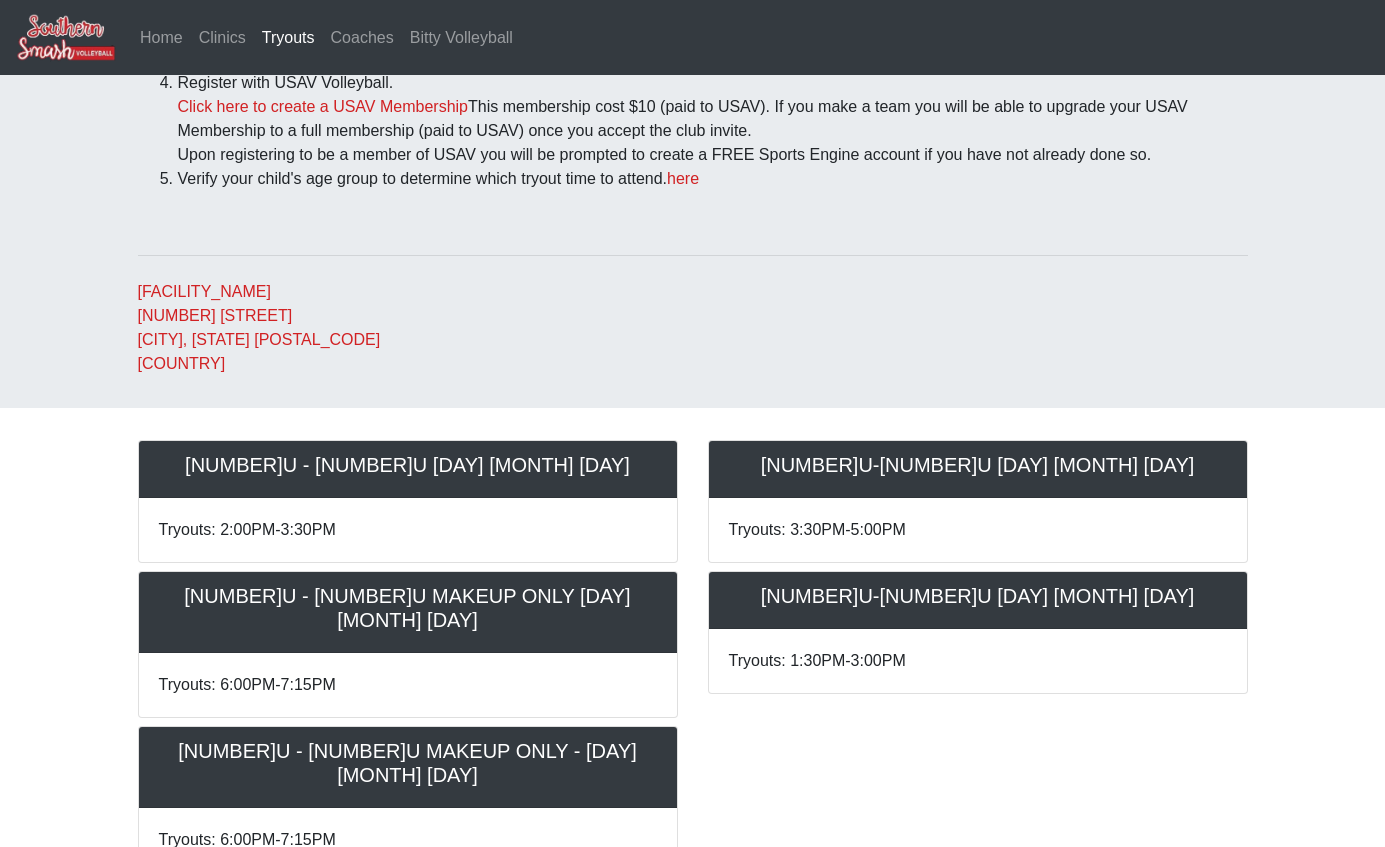 scroll, scrollTop: 219, scrollLeft: 0, axis: vertical 